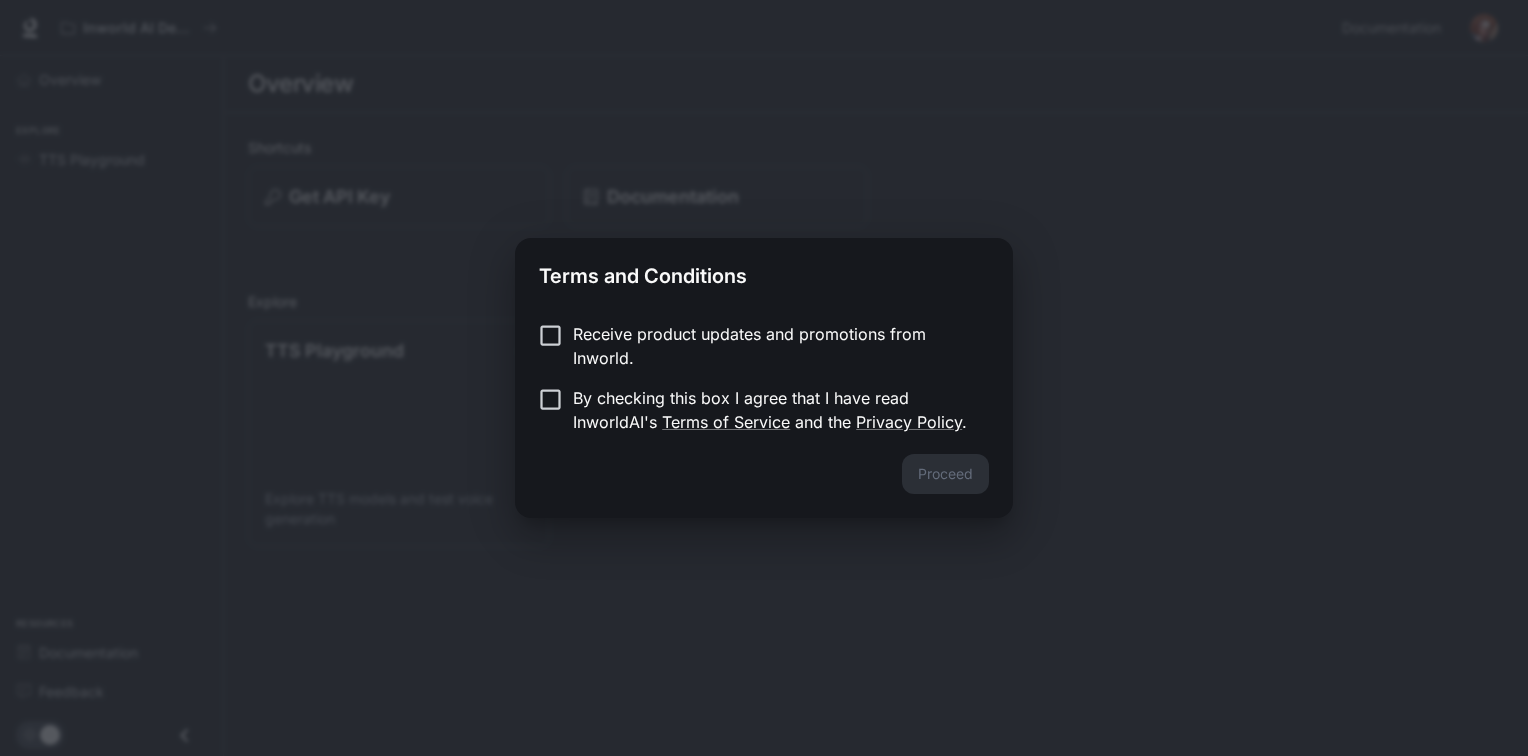 scroll, scrollTop: 0, scrollLeft: 0, axis: both 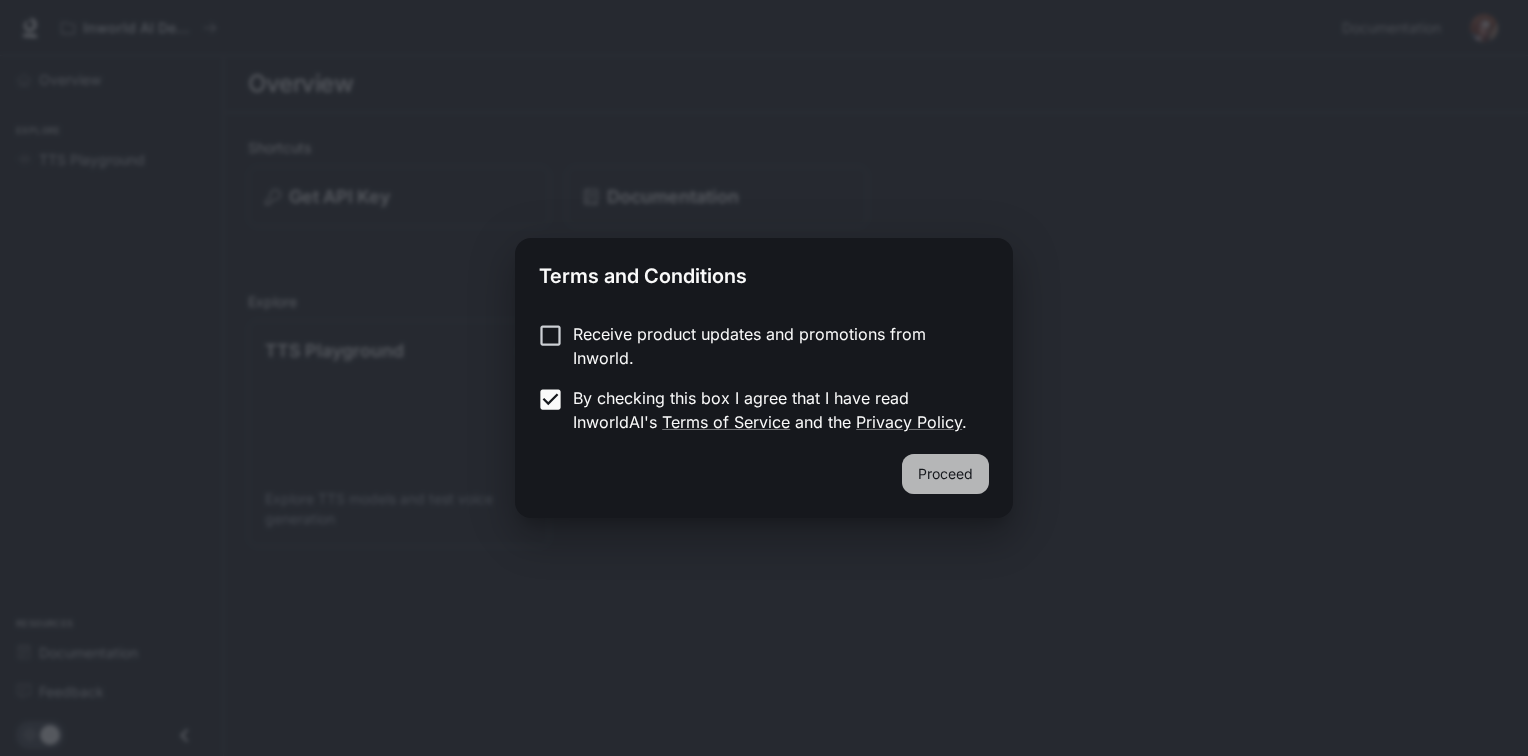 click on "Proceed" at bounding box center [945, 474] 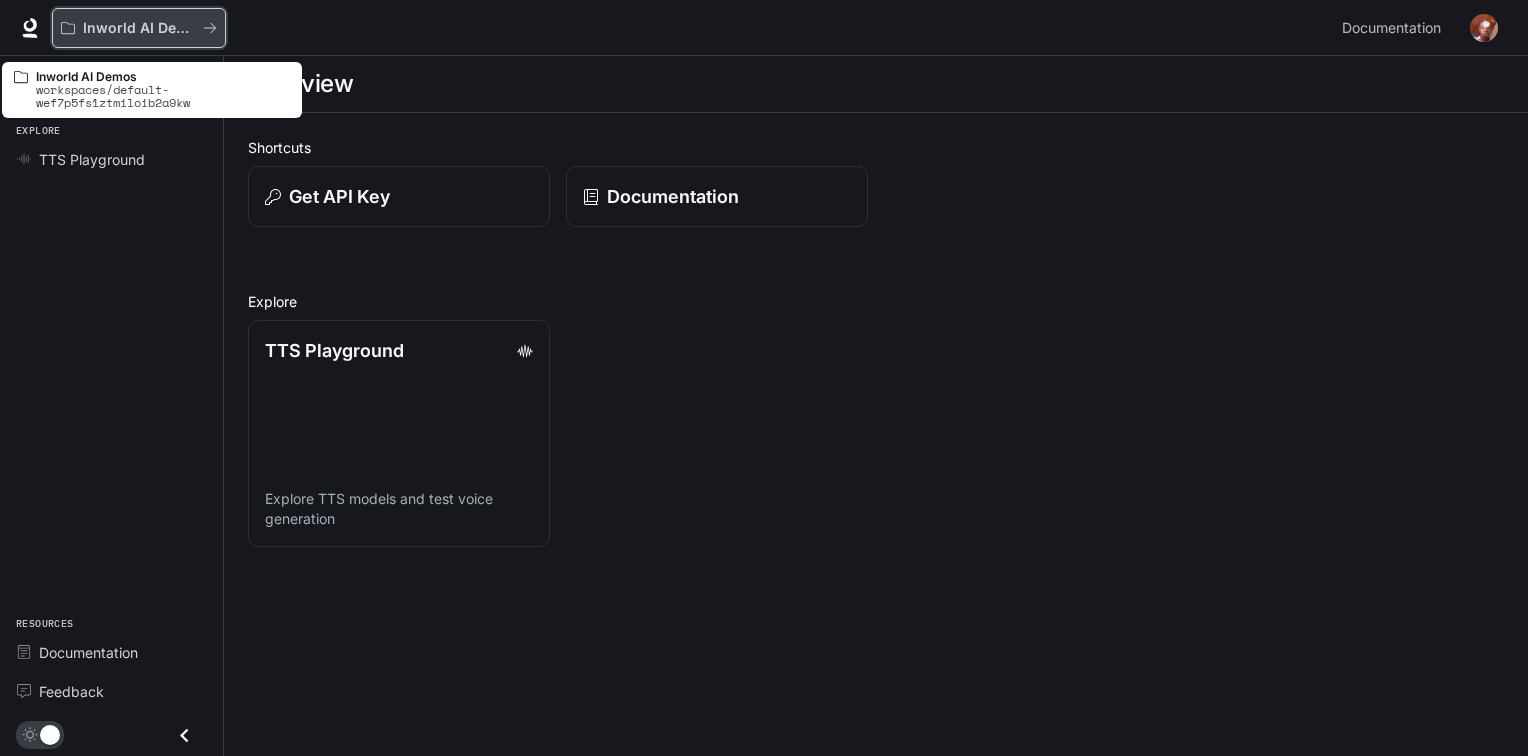 click on "Inworld AI Demos" at bounding box center [139, 28] 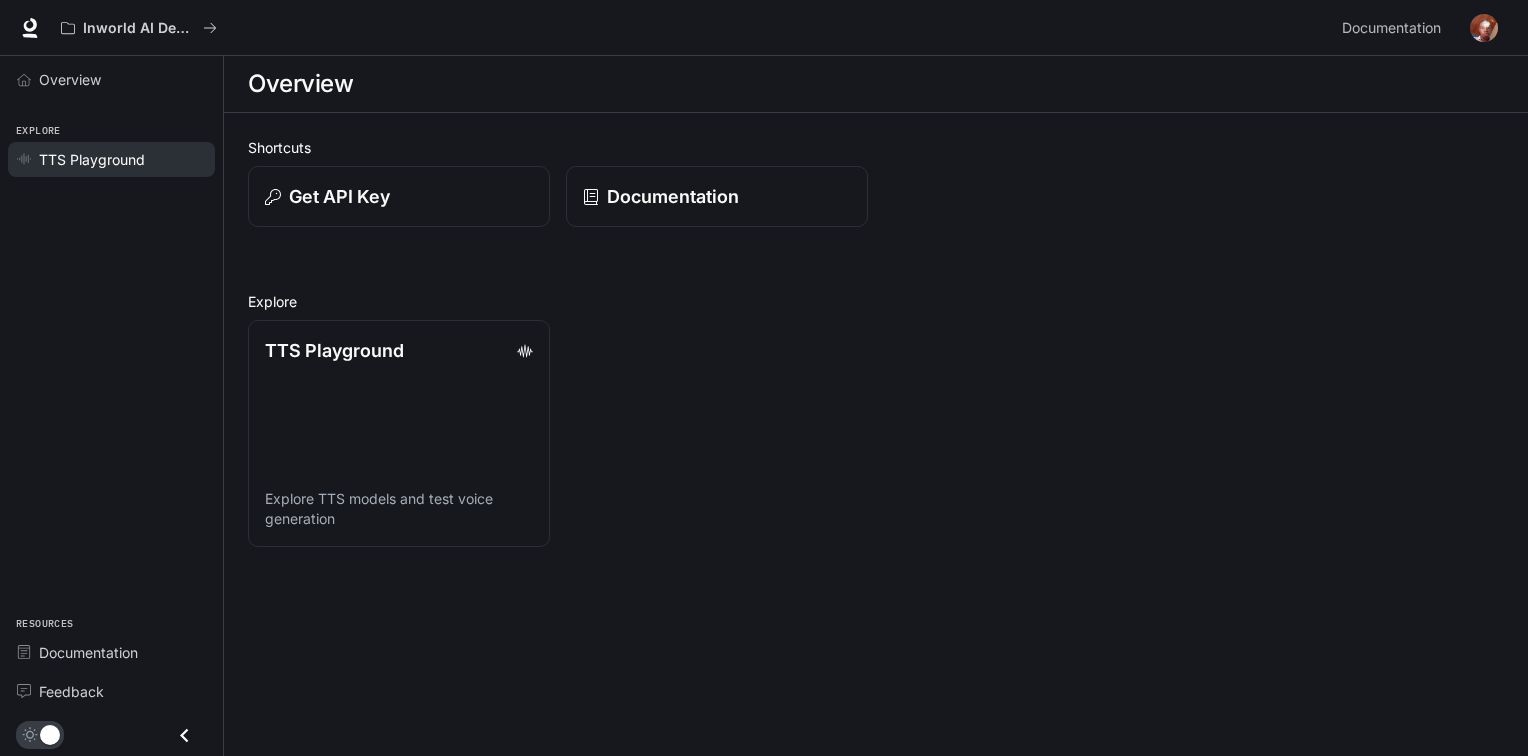 click on "TTS Playground" at bounding box center [122, 159] 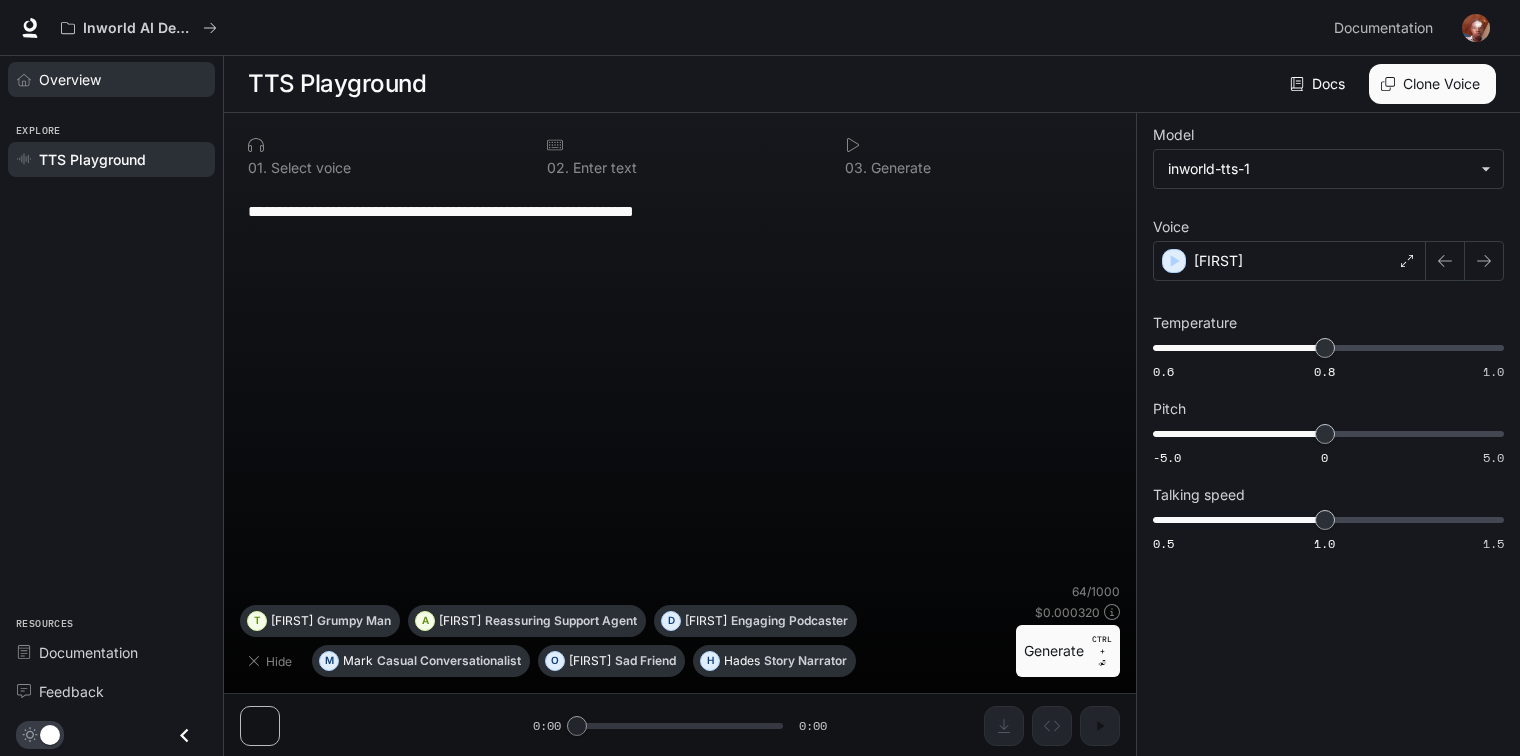 click on "Overview" at bounding box center [70, 79] 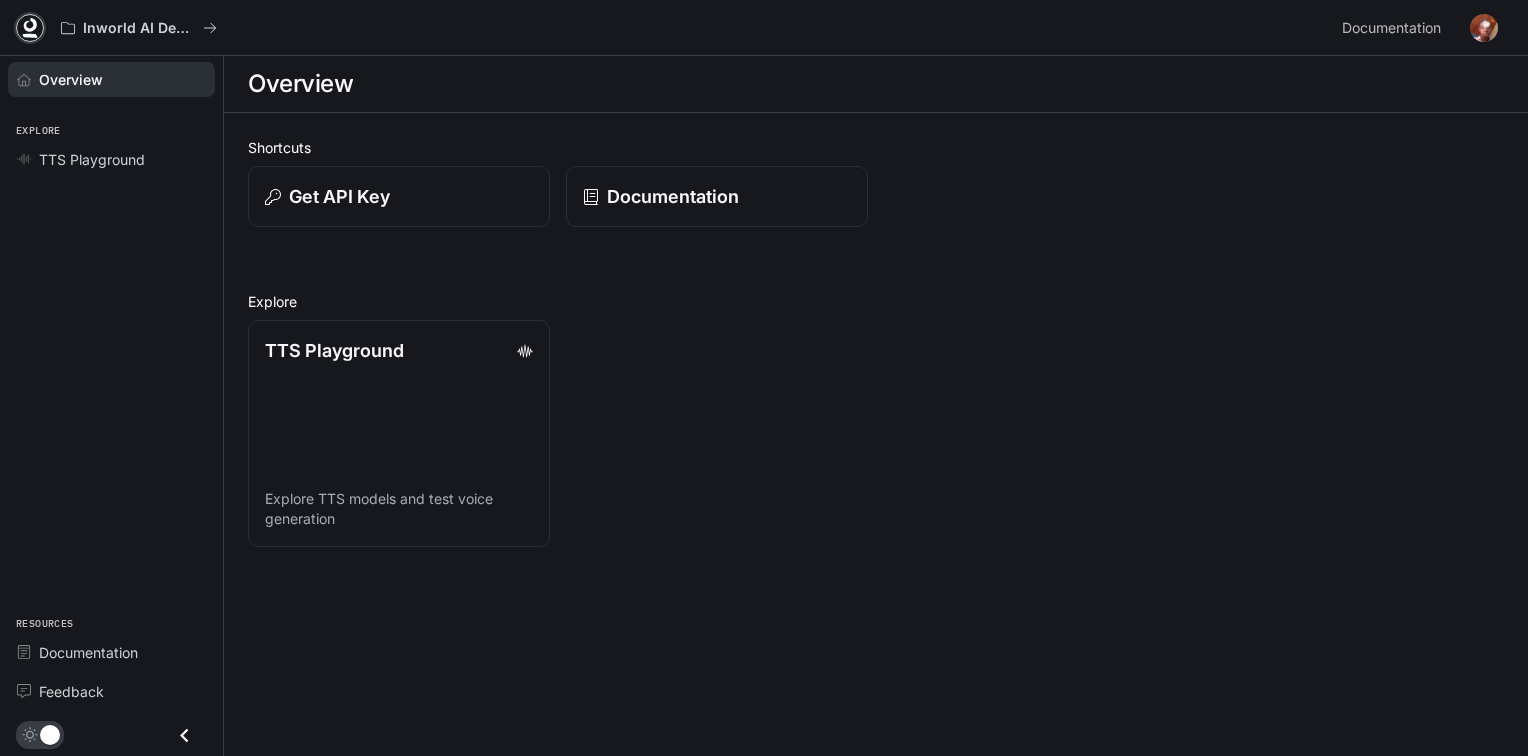 click at bounding box center [30, 28] 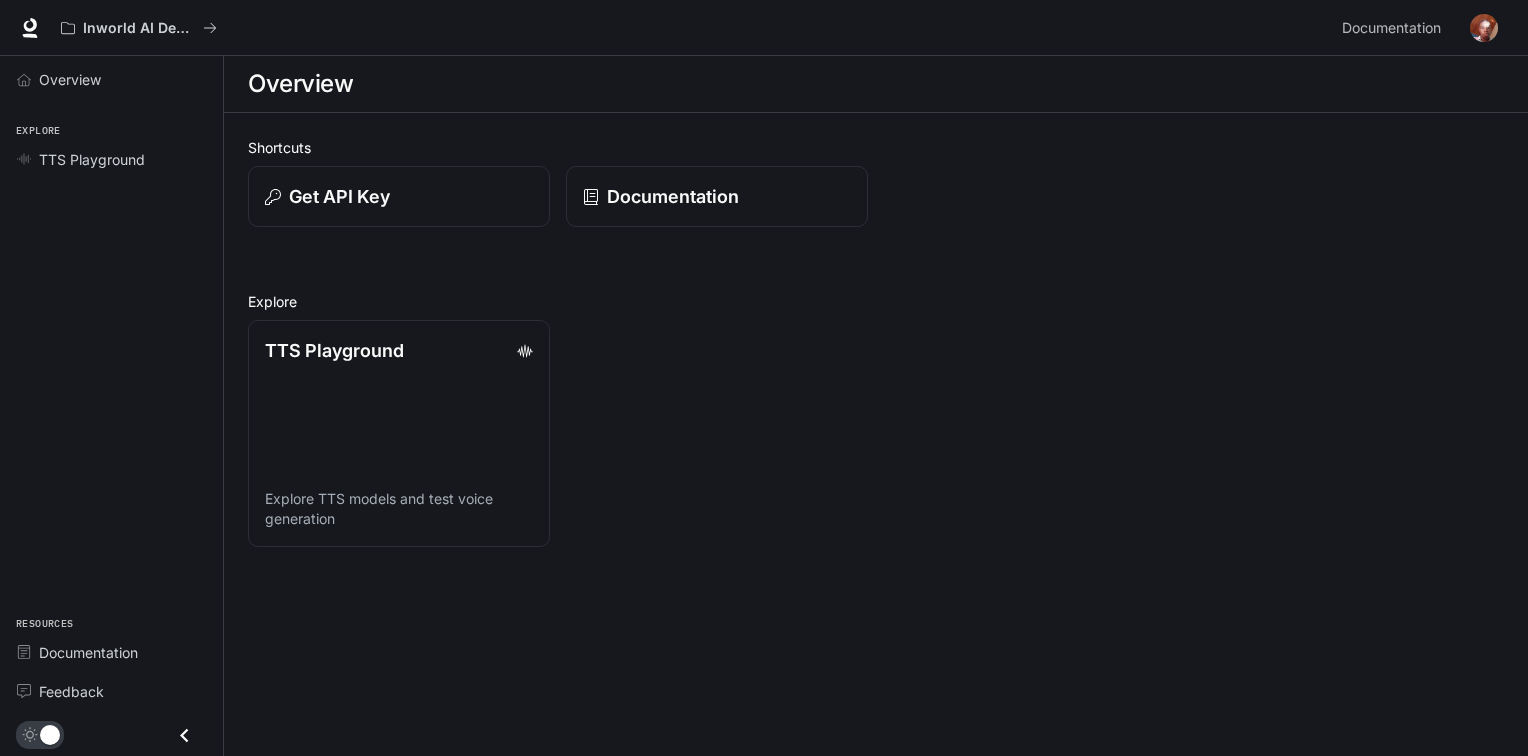 scroll, scrollTop: 0, scrollLeft: 0, axis: both 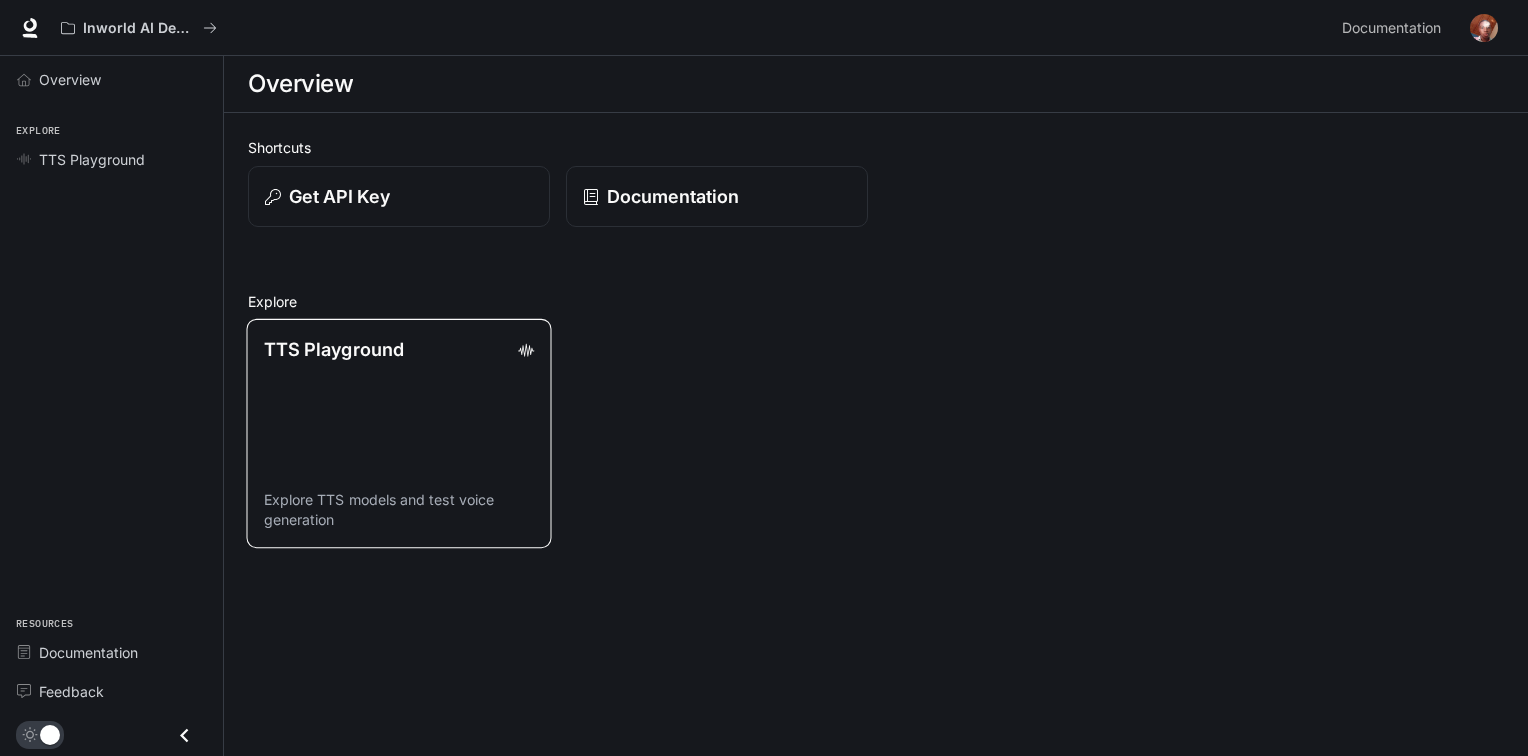 click on "TTS Playground Explore TTS models and test voice generation" at bounding box center (398, 433) 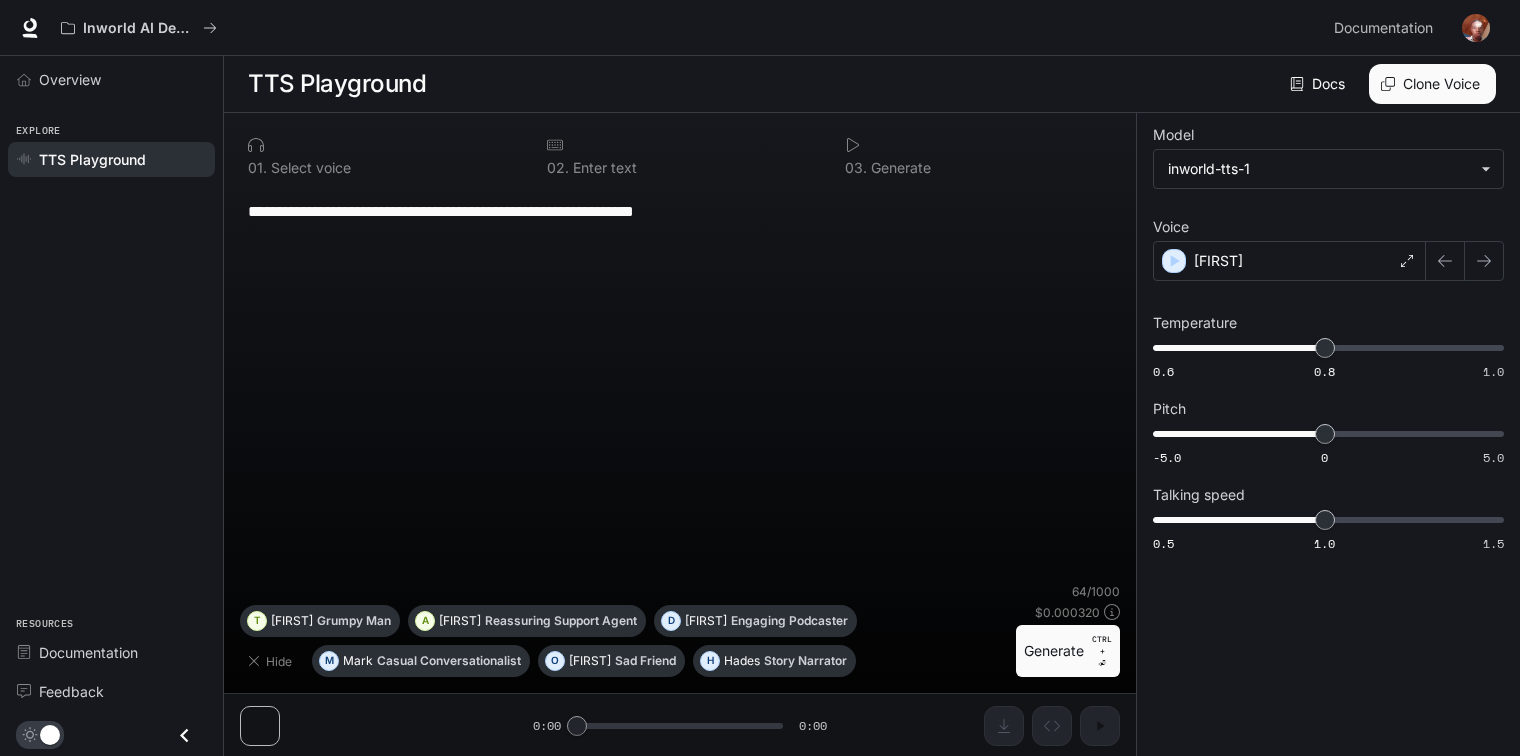 click 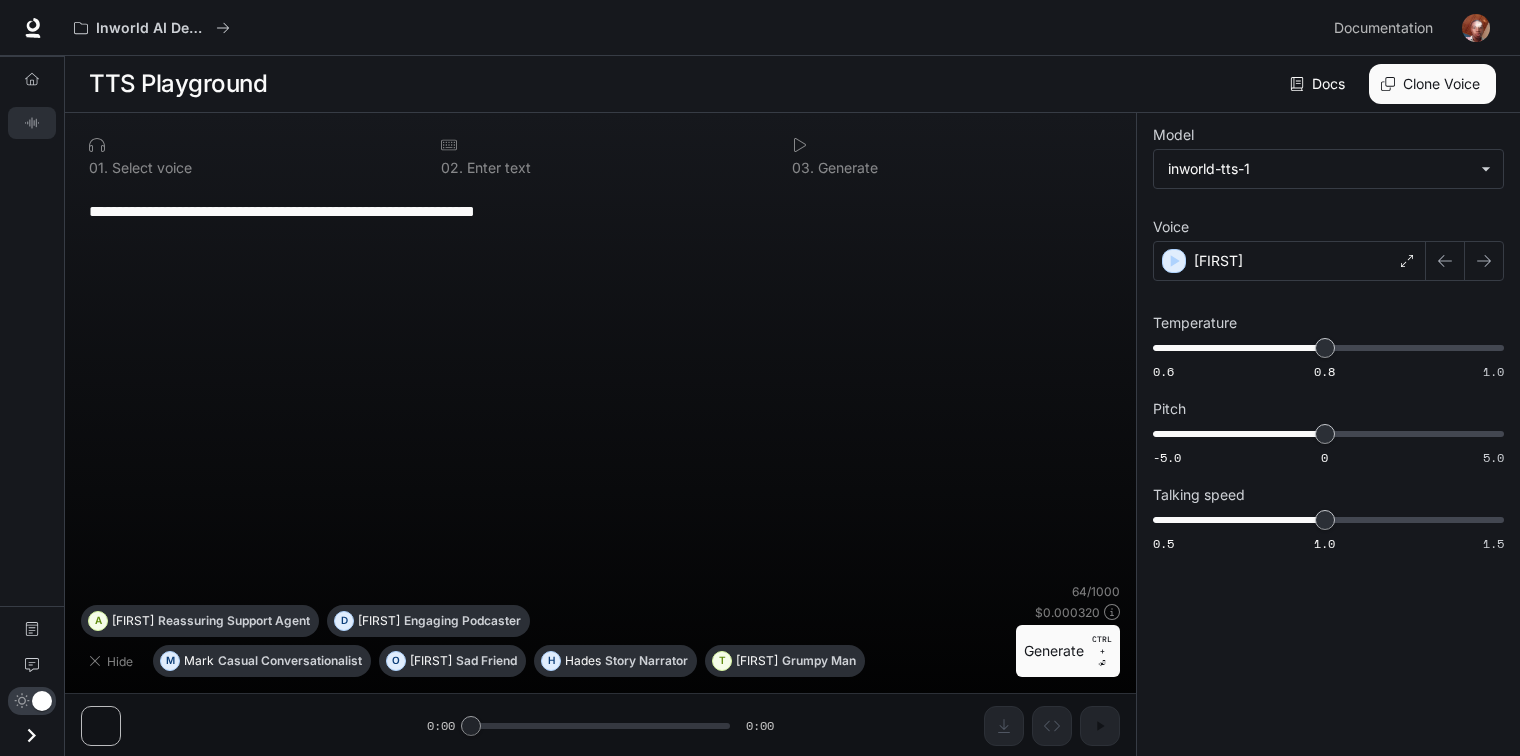 click on "**********" at bounding box center [760, 378] 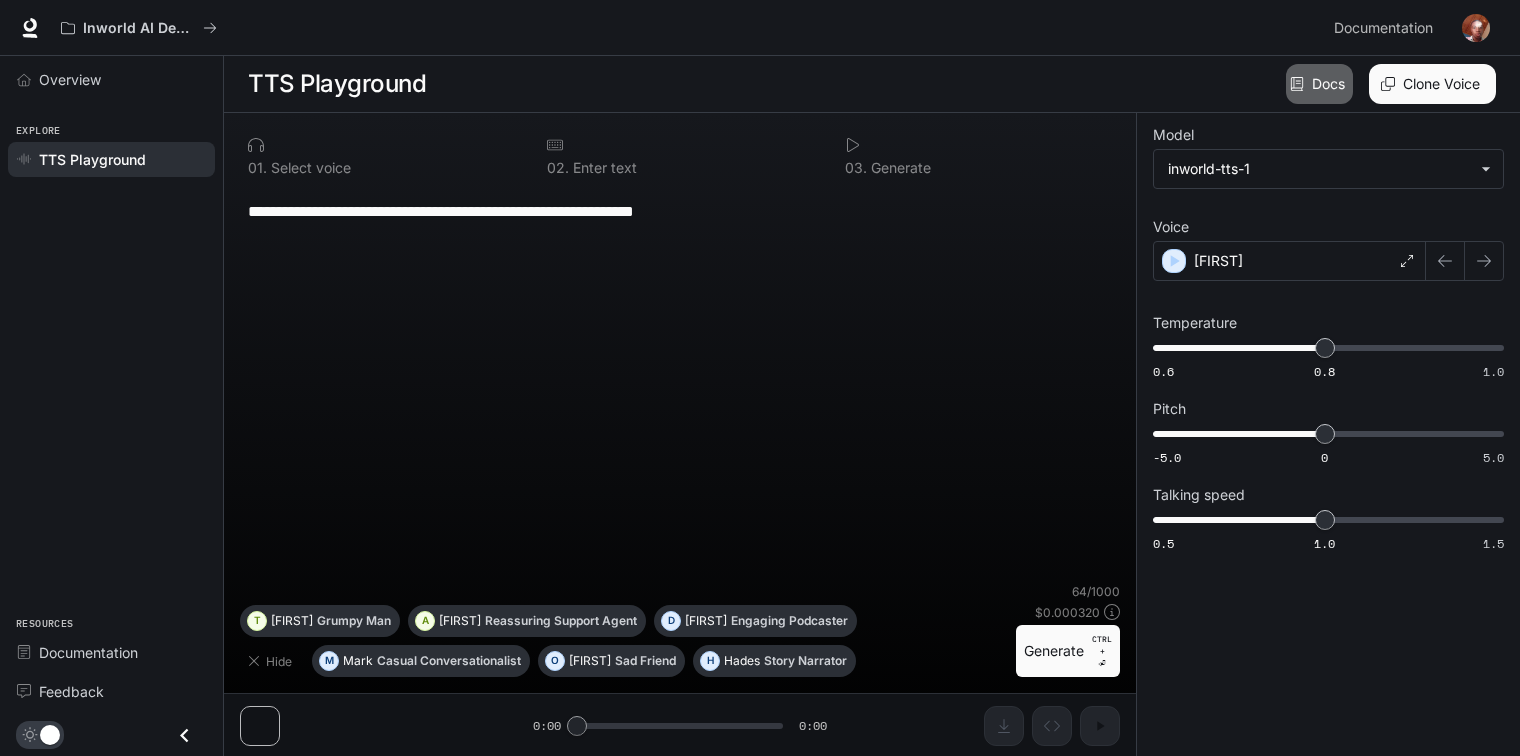click on "Docs" at bounding box center (1319, 84) 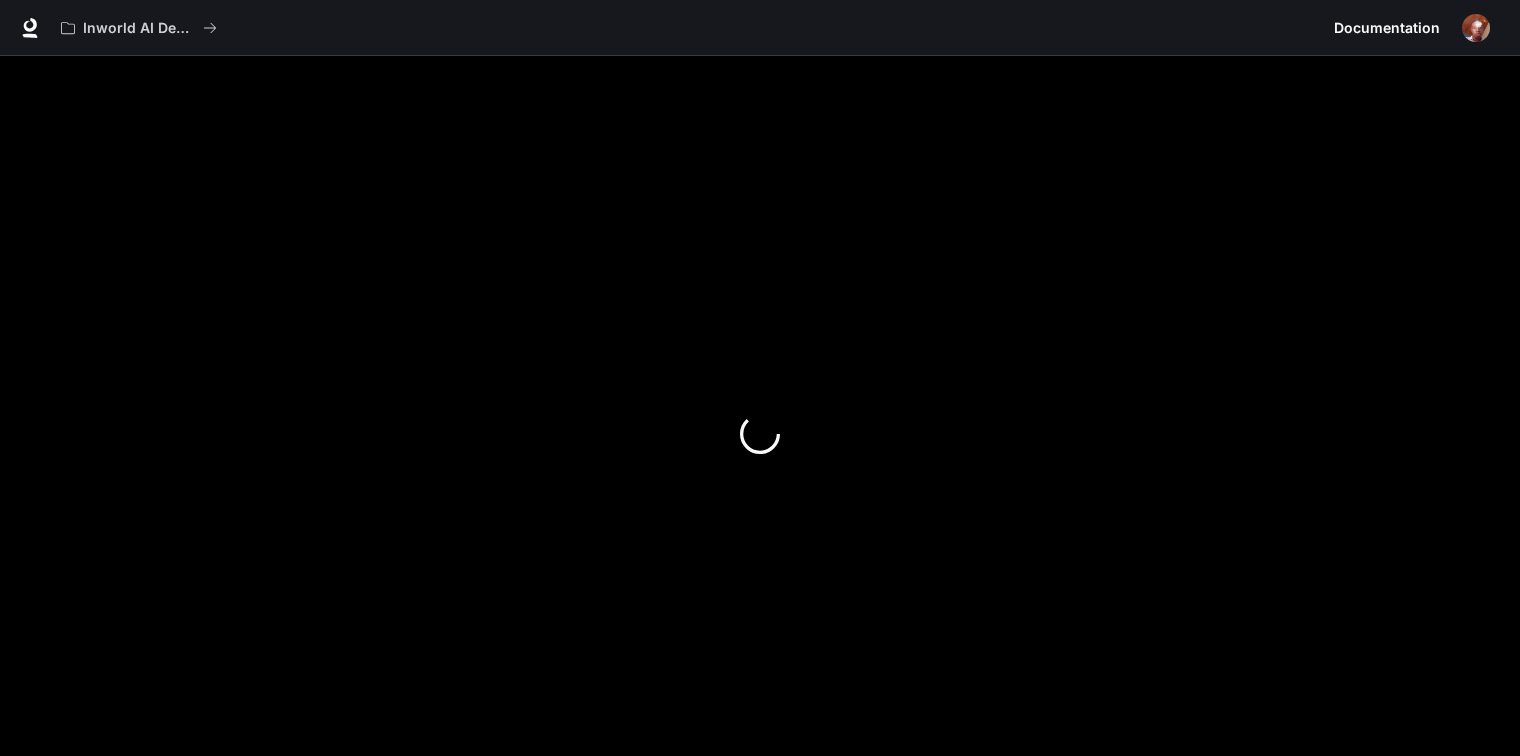 click at bounding box center [1476, 28] 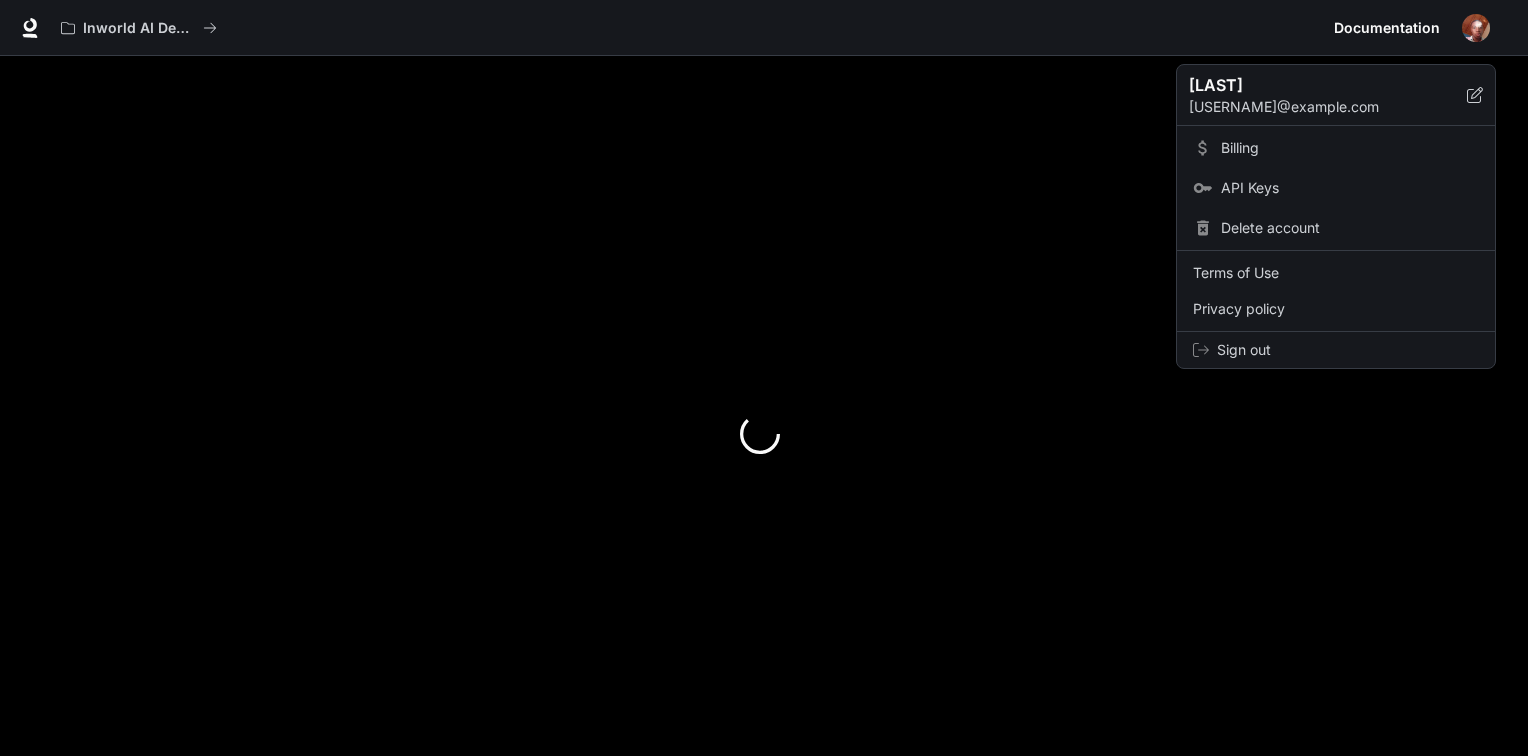click at bounding box center [764, 378] 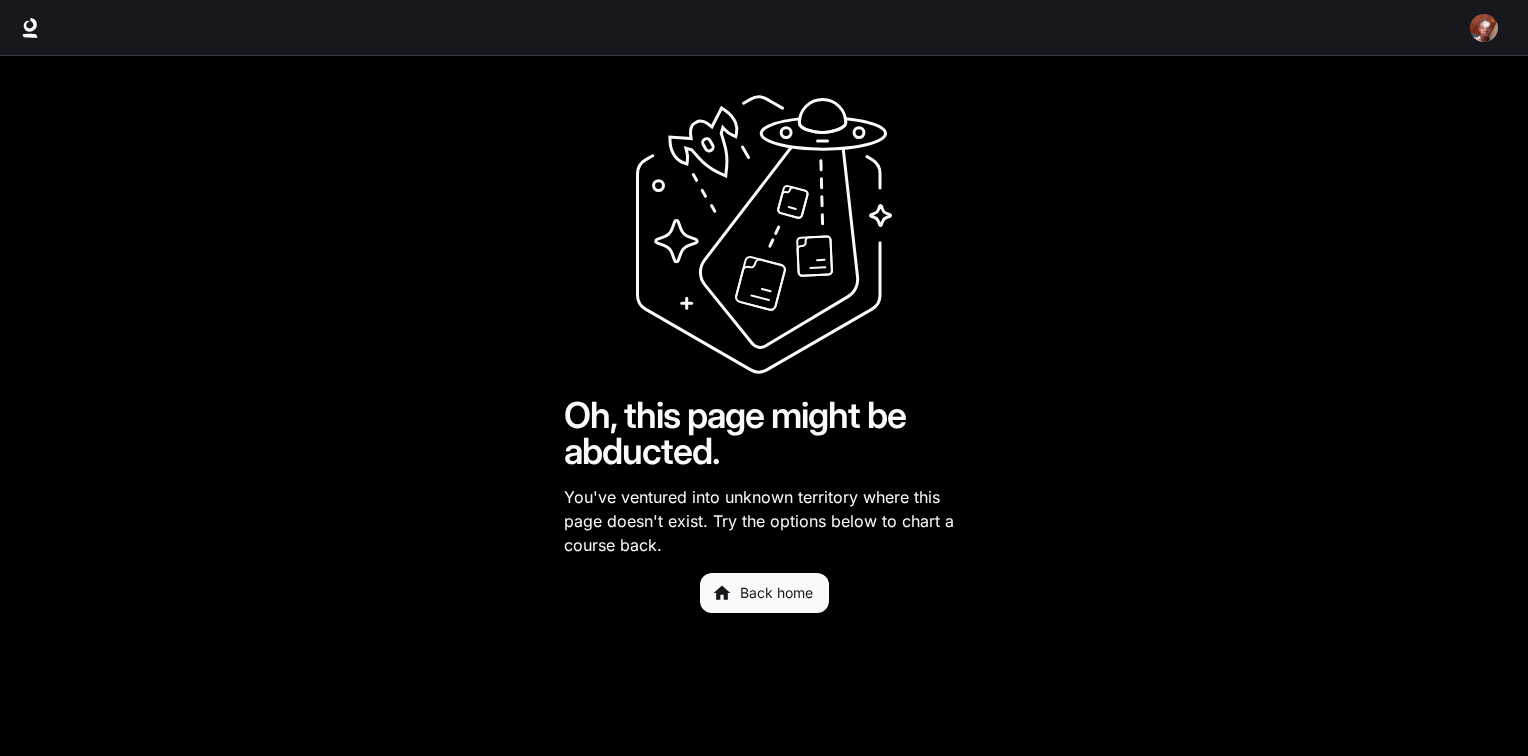 scroll, scrollTop: 0, scrollLeft: 0, axis: both 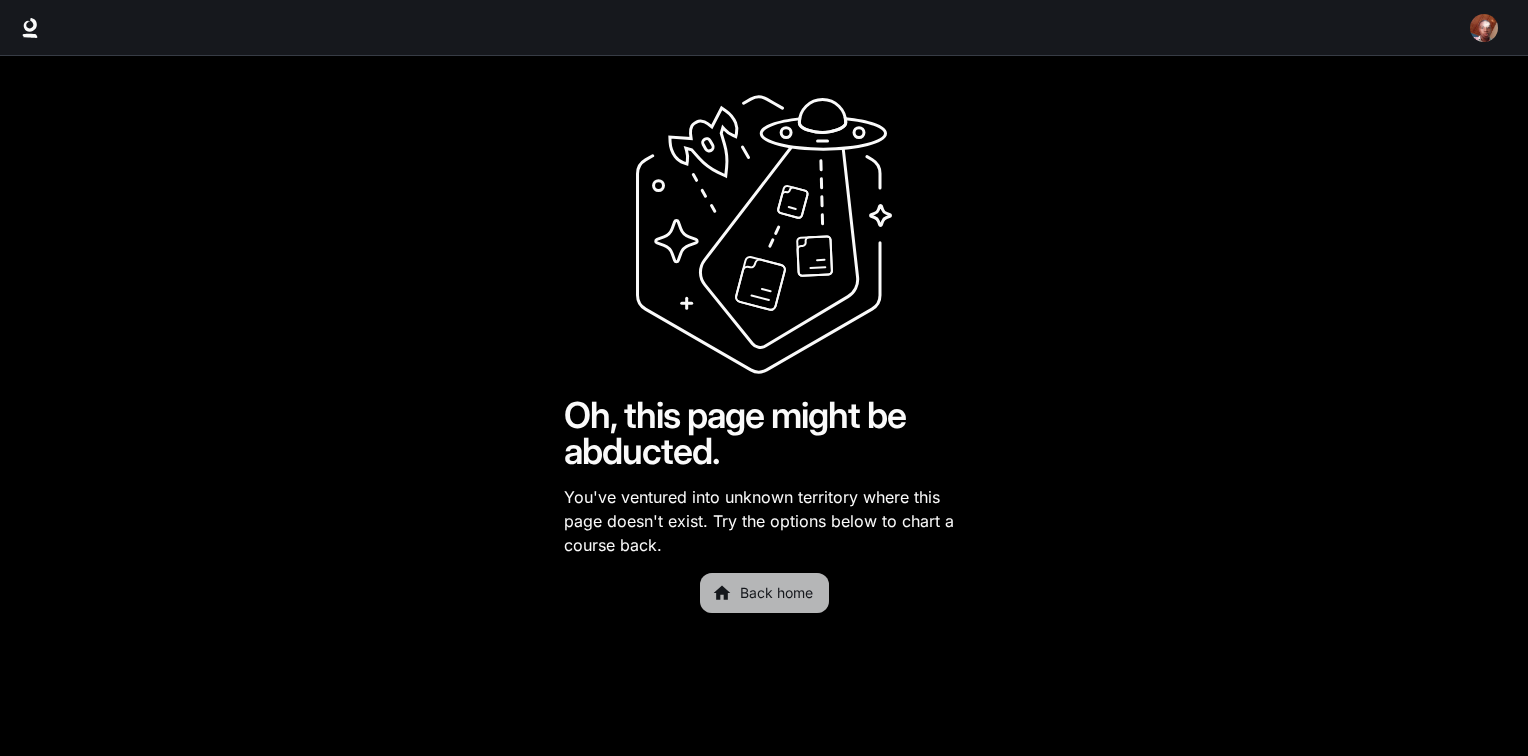 click on "Back home" at bounding box center (764, 593) 